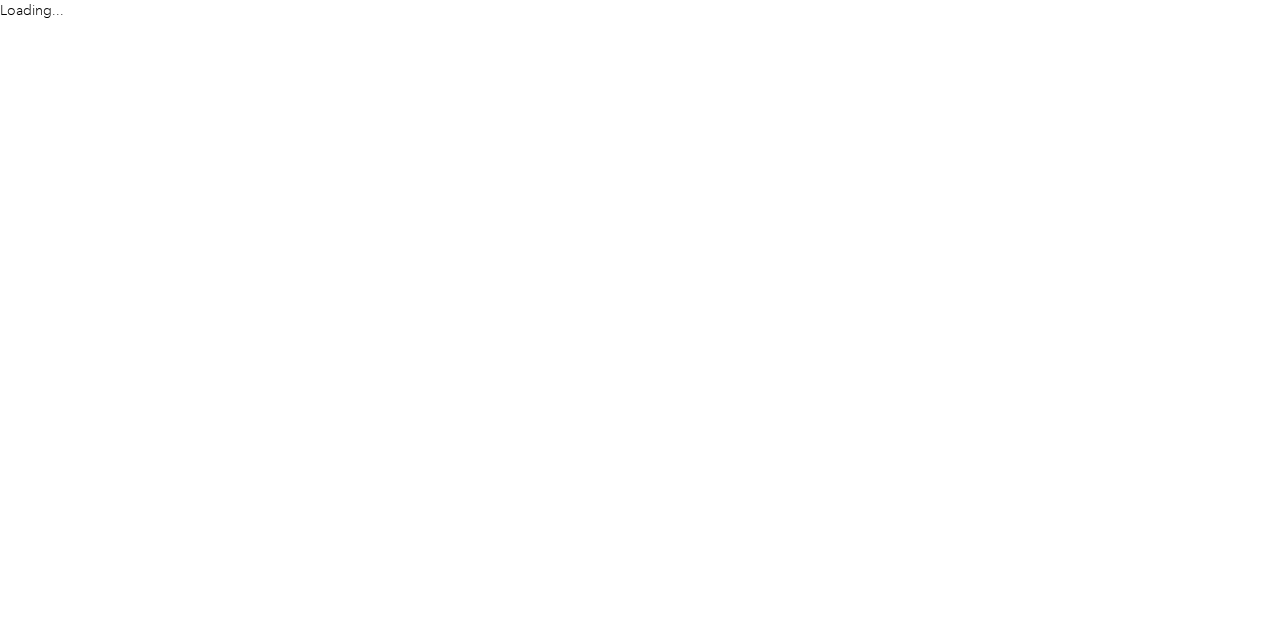 scroll, scrollTop: 0, scrollLeft: 0, axis: both 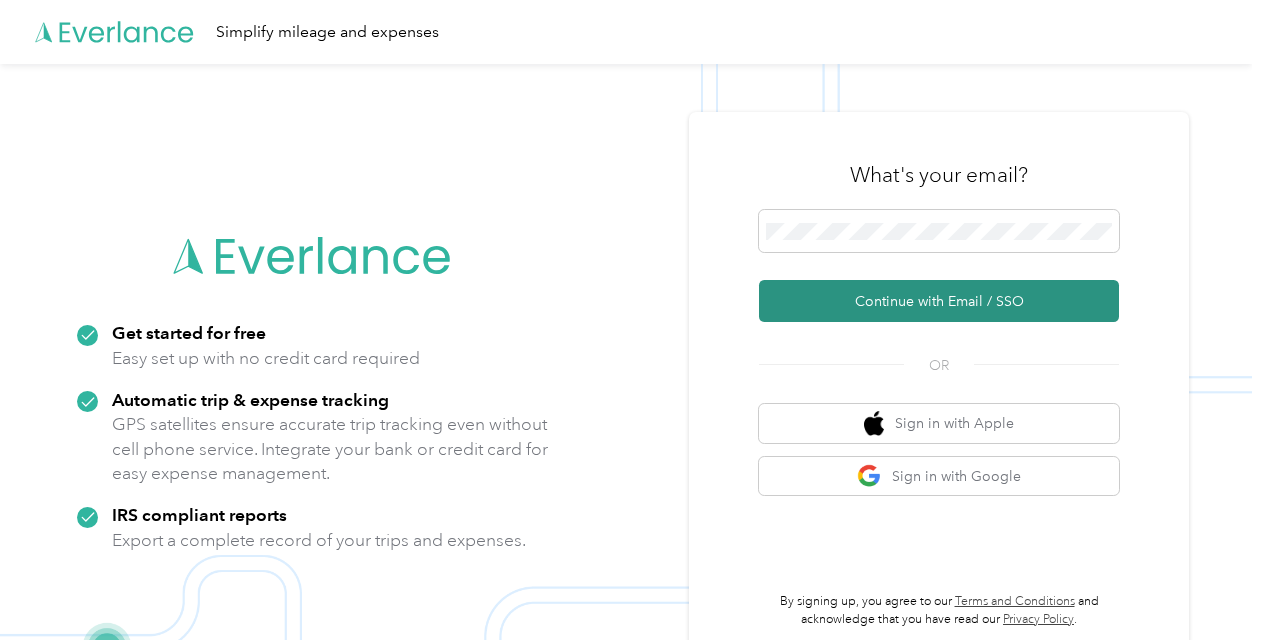 click on "Continue with Email / SSO" at bounding box center [939, 301] 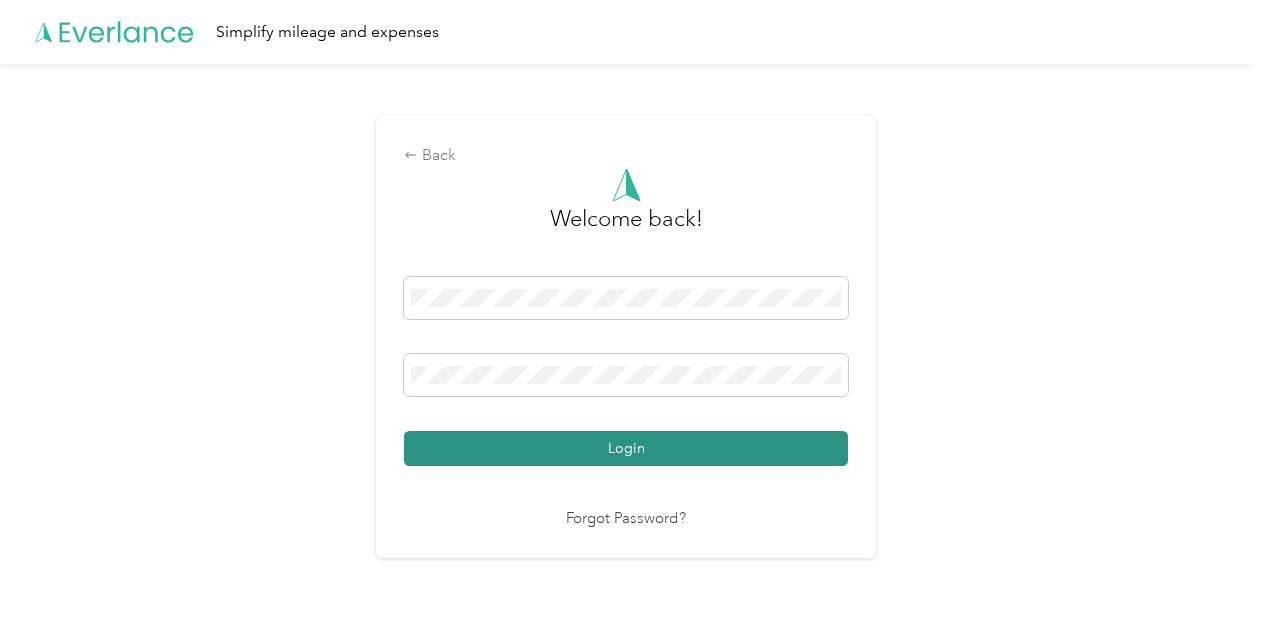 click on "Login" at bounding box center [626, 448] 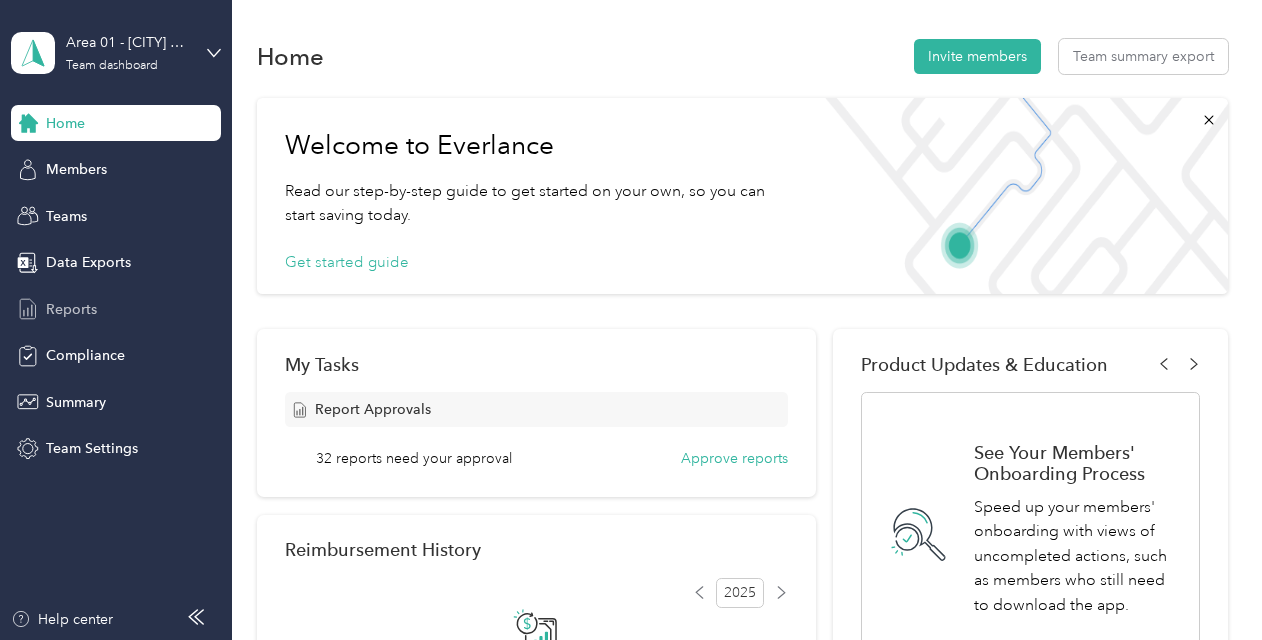 click on "Reports" at bounding box center (71, 309) 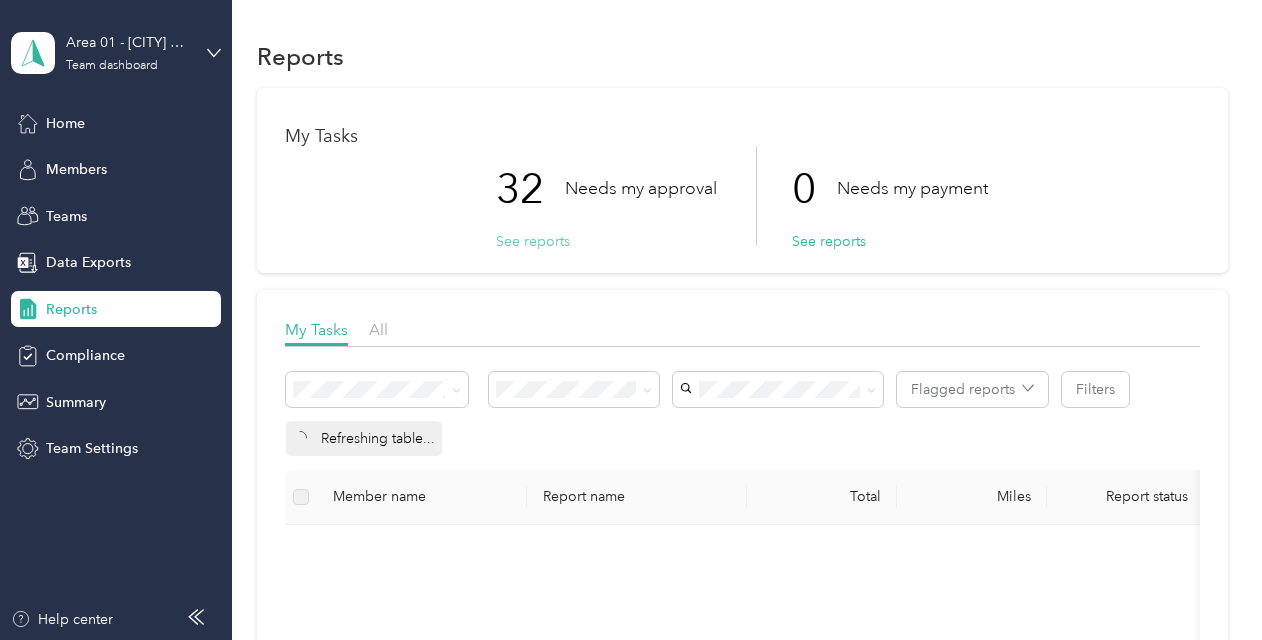 click on "See reports" at bounding box center [533, 241] 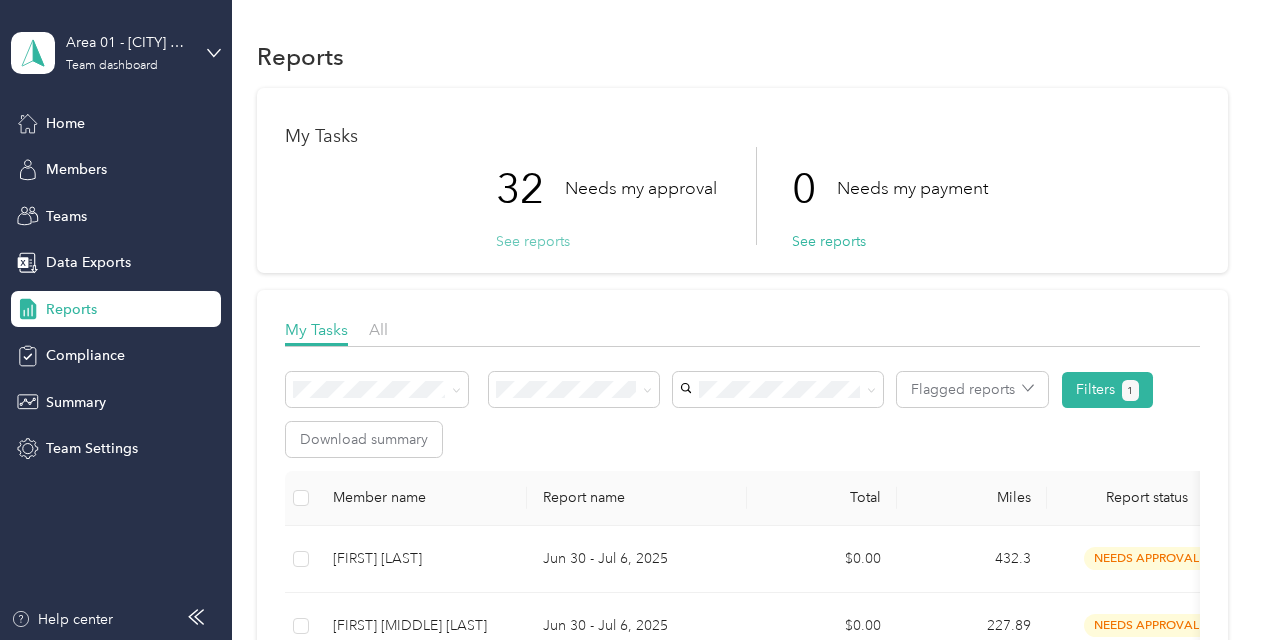 click on "See reports" at bounding box center (533, 241) 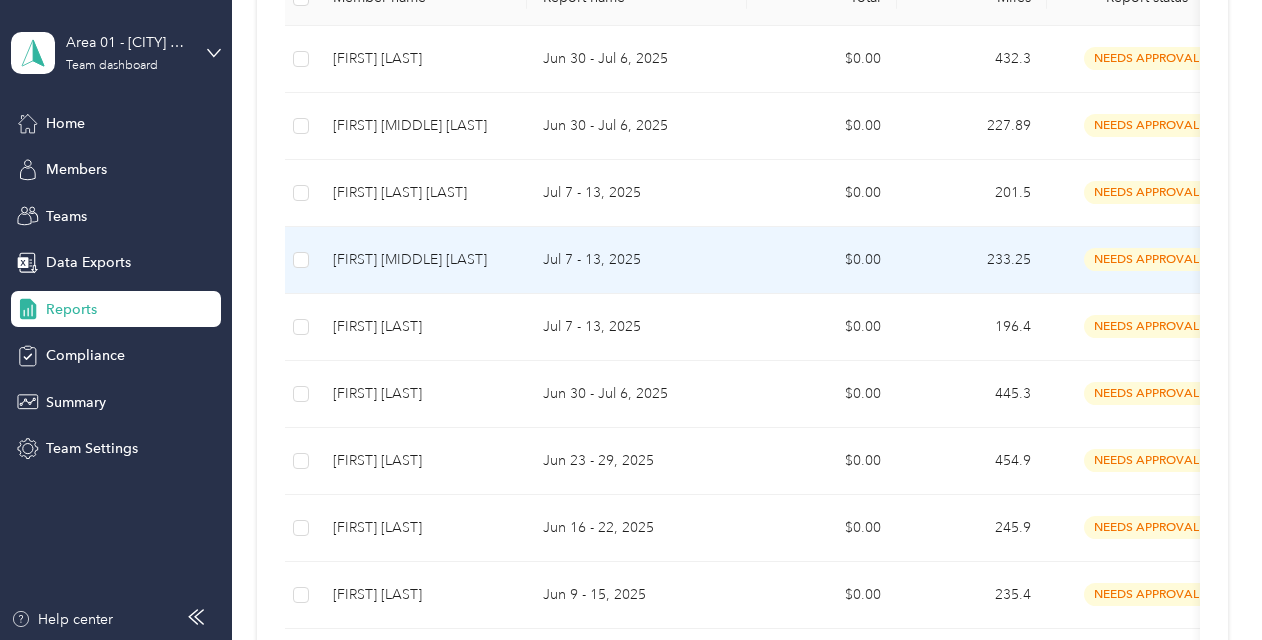 scroll, scrollTop: 0, scrollLeft: 0, axis: both 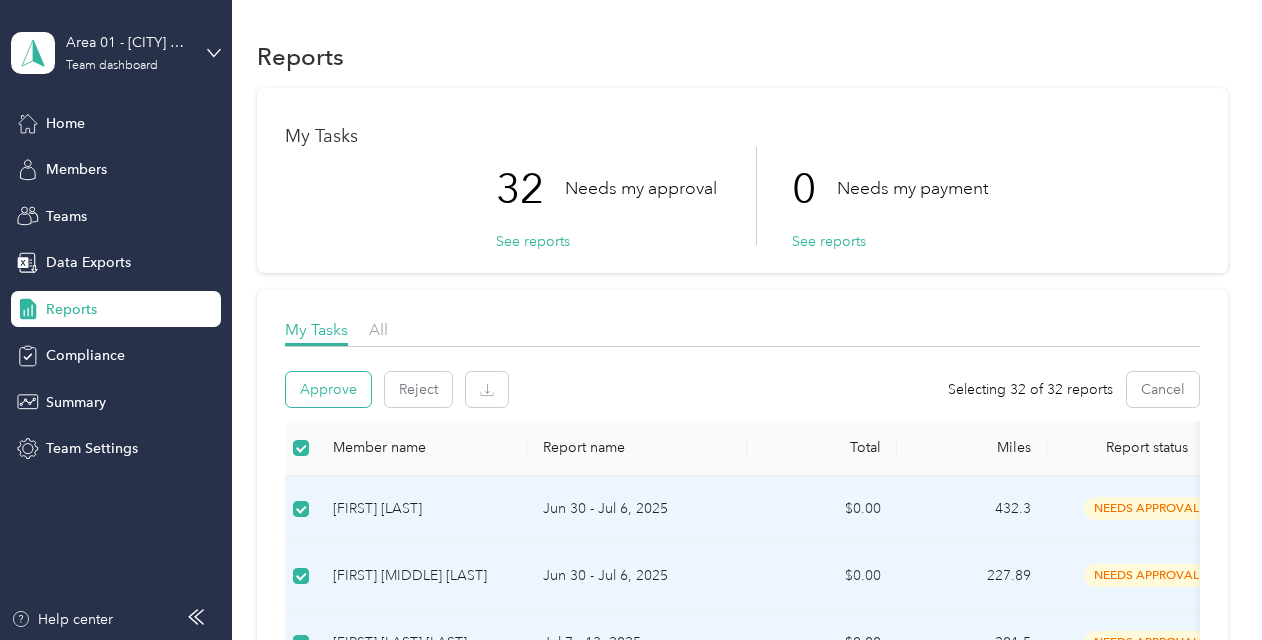 click on "Approve" at bounding box center (328, 389) 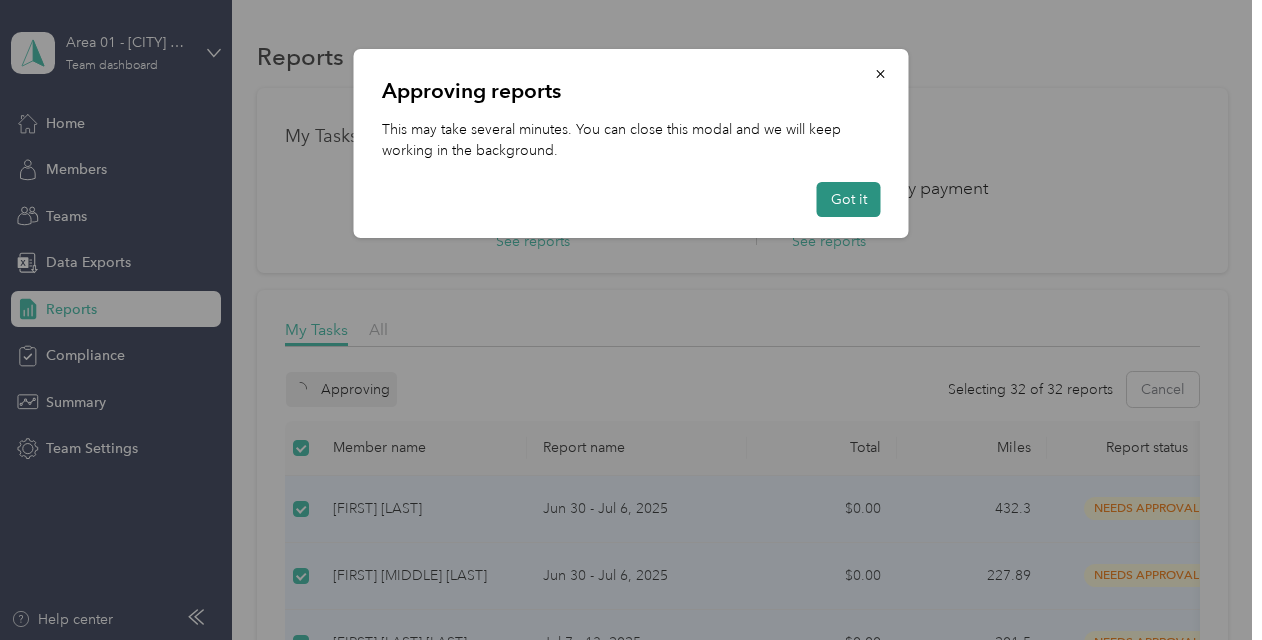 click on "Got it" at bounding box center [849, 199] 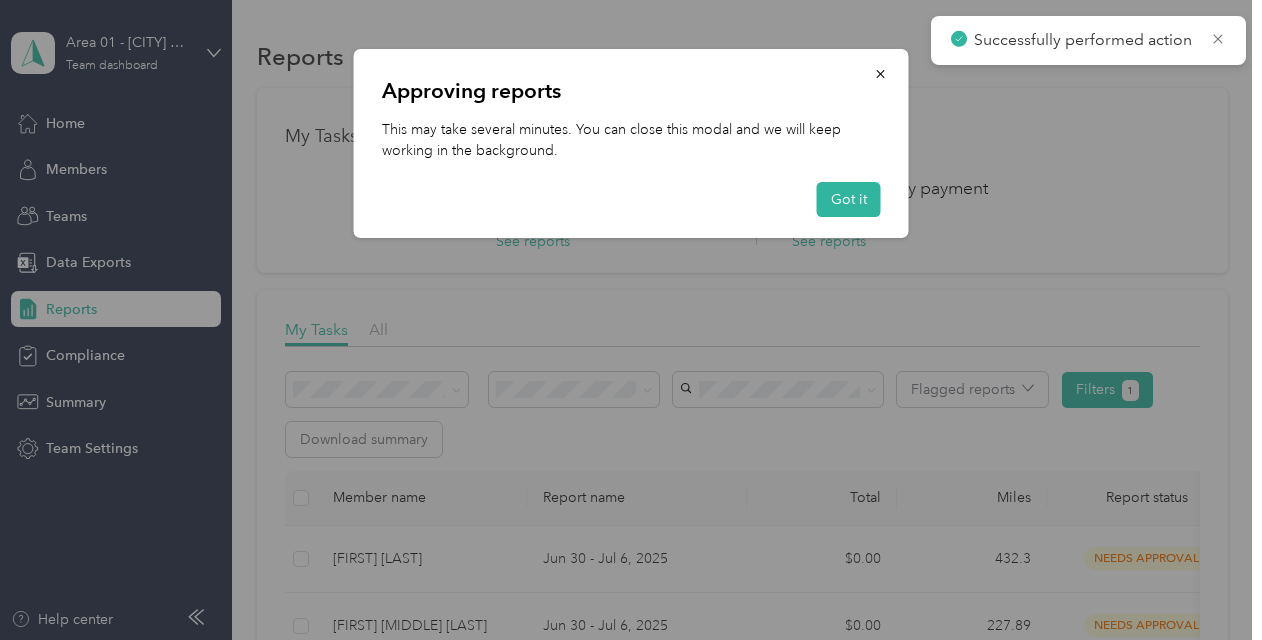click on "Approving reports This may take several minutes. You can close this modal and we will keep working in the background. Got it" at bounding box center [631, 143] 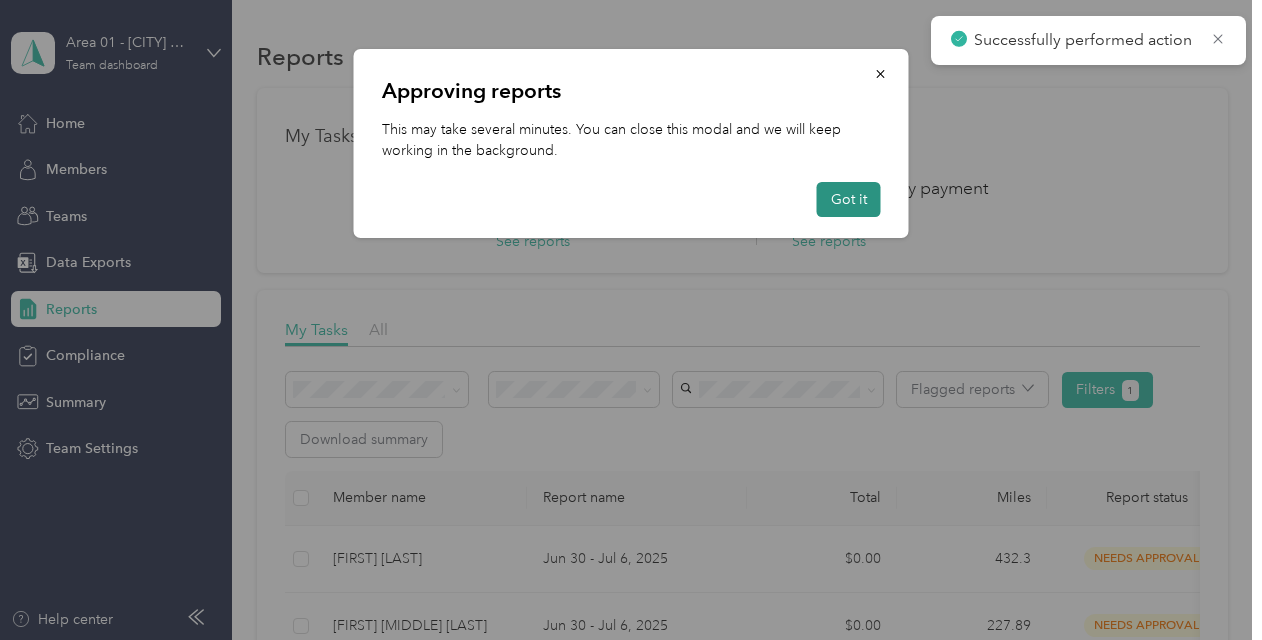 click on "Got it" at bounding box center [849, 199] 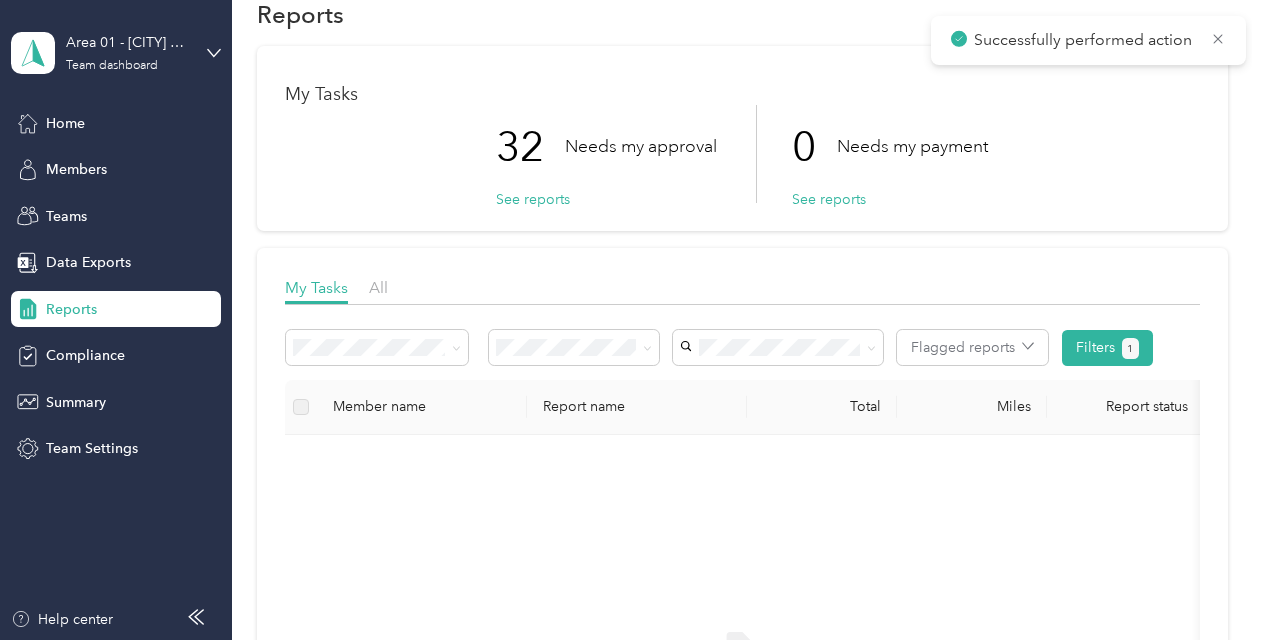 scroll, scrollTop: 0, scrollLeft: 0, axis: both 